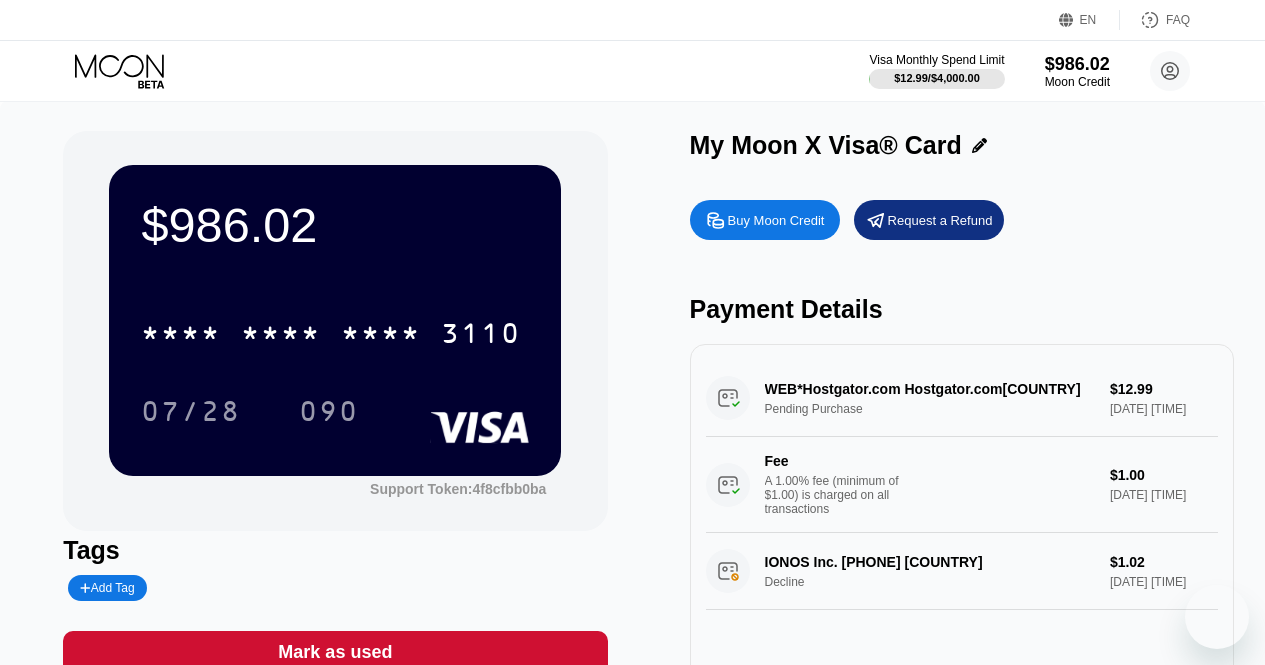 scroll, scrollTop: 0, scrollLeft: 0, axis: both 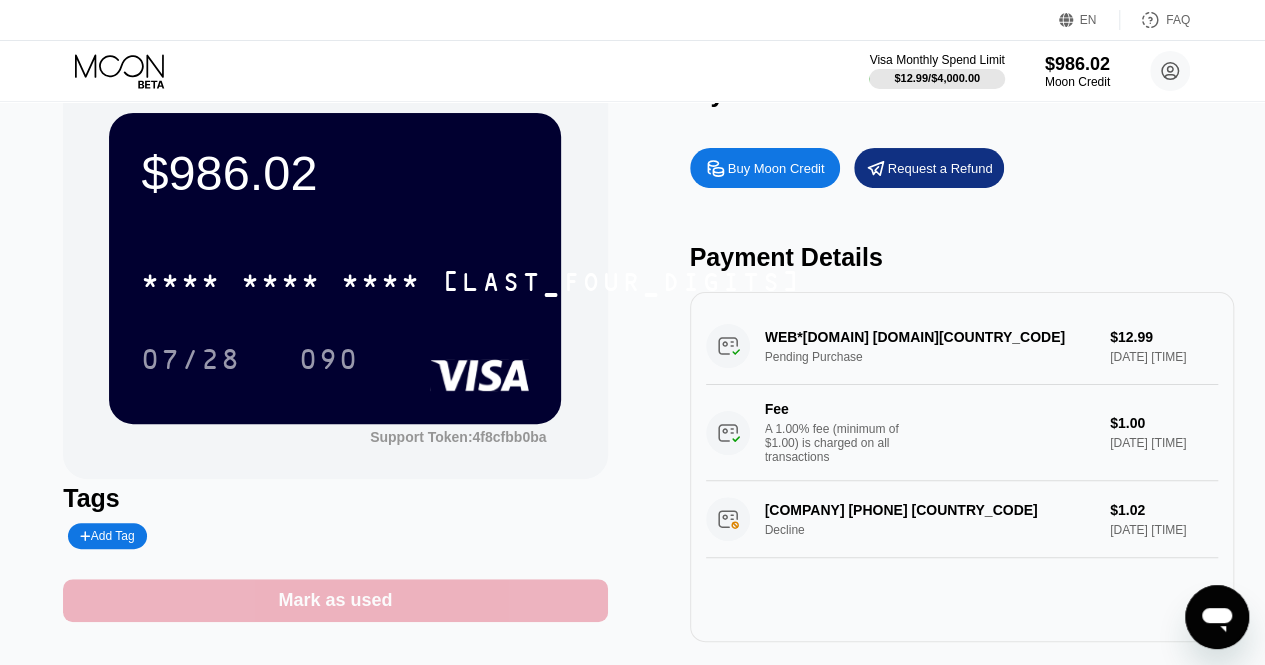 click on "Mark as used" at bounding box center (335, 600) 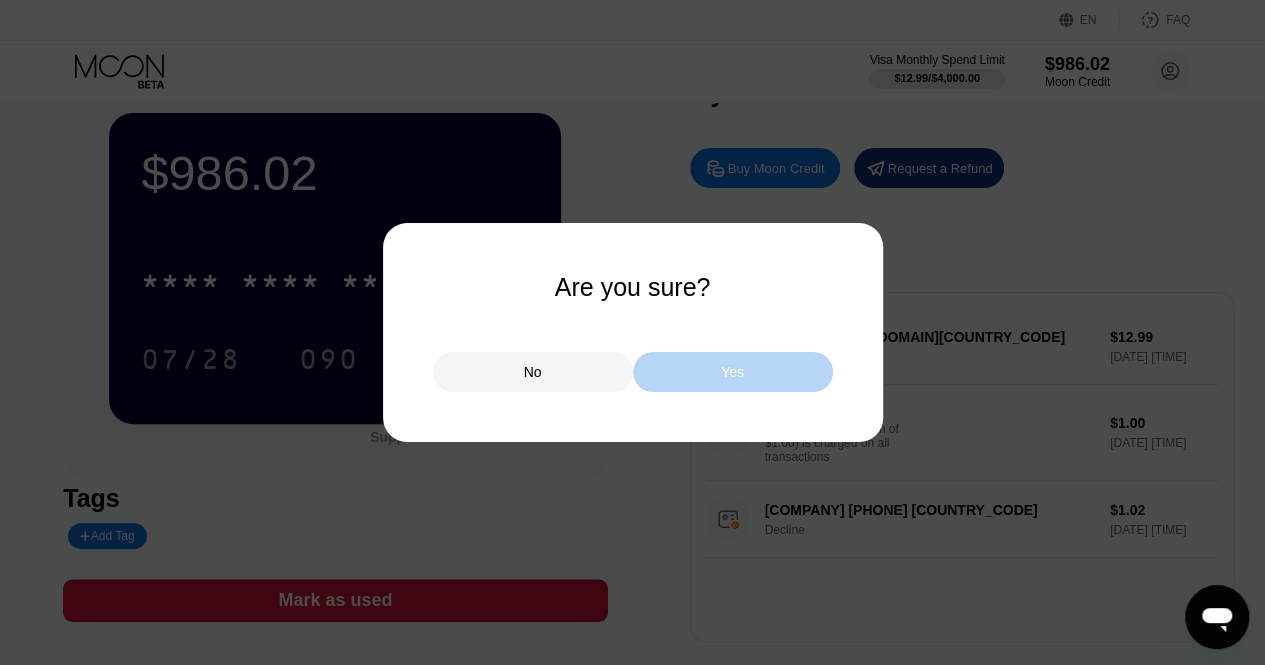 click on "Yes" at bounding box center [732, 372] 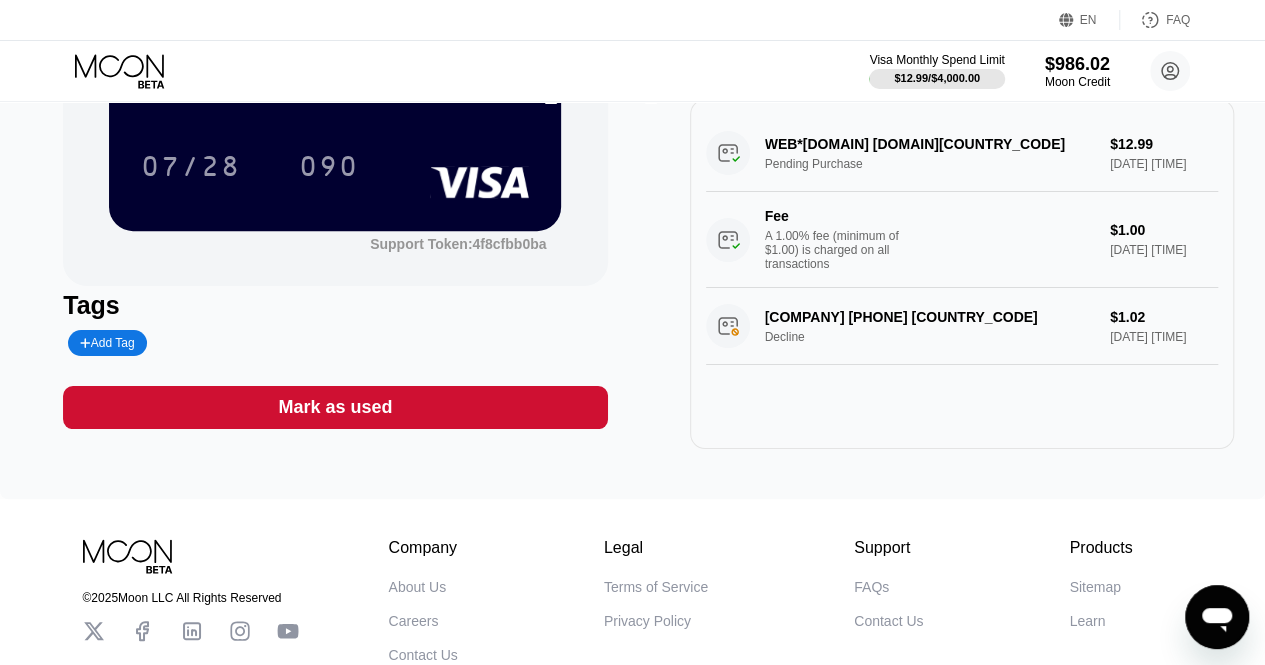 scroll, scrollTop: 310, scrollLeft: 0, axis: vertical 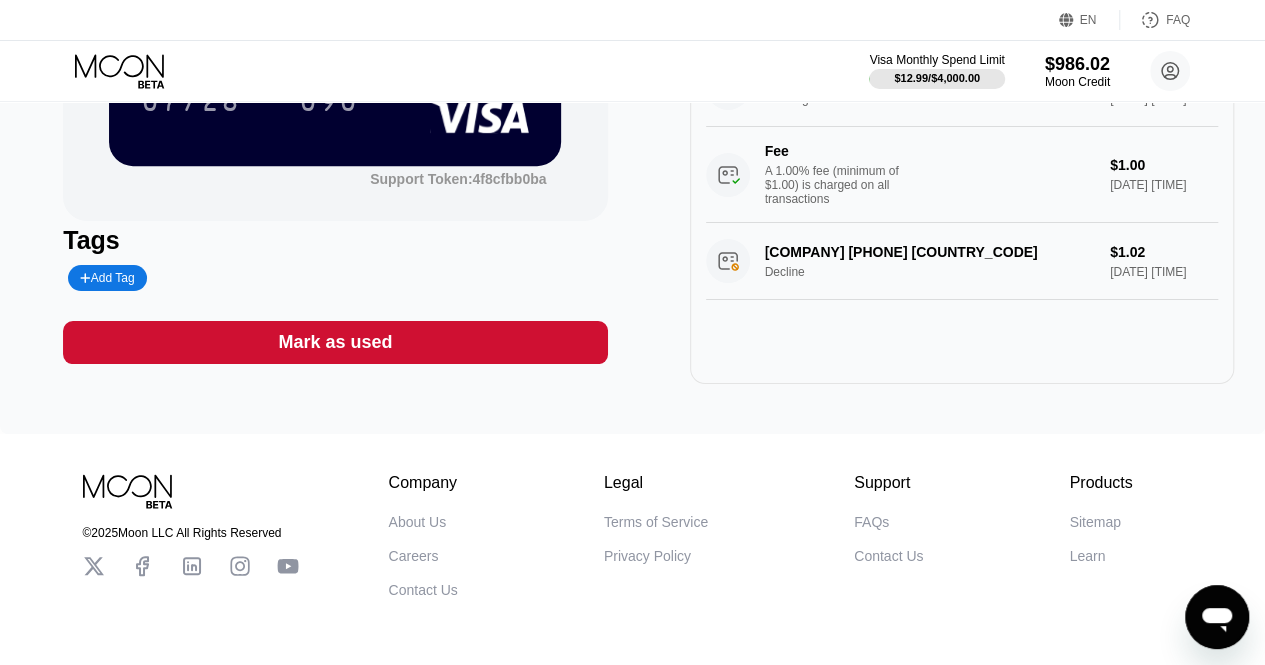 click on "EN Language Select an item Save FAQ Visa Monthly Spend Limit $12.99 / $4,000.00 $986.02 Moon Credit moonpay@au-telstra.net  Home Settings Support Careers About Us Log out Privacy policy Terms $986.02 * * * * * * * * * * * * 3110 07/28 090 Support Token:  4f8cfbb0ba Tags  Add Tag Mark as used My Moon X Visa® Card Buy Moon Credit Request a Refund Payment Details WEB*Hostgator.com        Hostgator.comUS Pending Purchase $12.99 Aug 03, 2025 10:02 PM Fee A 1.00% fee (minimum of $1.00) is charged on all transactions $1.00 Aug 03, 2025 10:02 PM IONOS Inc.               877-4612631  US Decline $1.02 Aug 03, 2025 7:15 PM ©  2025  Moon LLC All Rights Reserved Company About Us Careers Contact Us Legal Terms of Service Privacy Policy Support FAQs Contact Us Products Sitemap Learn Company 󰅀 Legal 󰅀 Support 󰅀 Products 󰅀 Moon Visa® Cards are issued by our partner financial institutions, pursuant to a license from Visa. Main For Businesses" at bounding box center [632, 22] 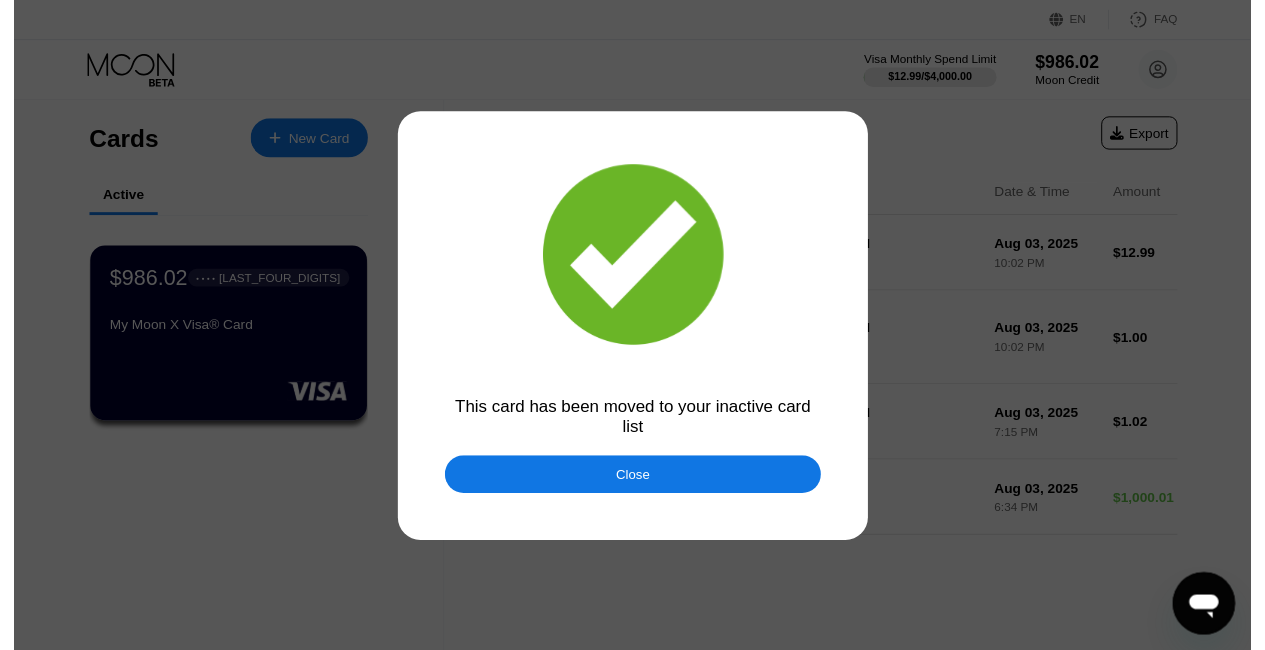 scroll, scrollTop: 0, scrollLeft: 0, axis: both 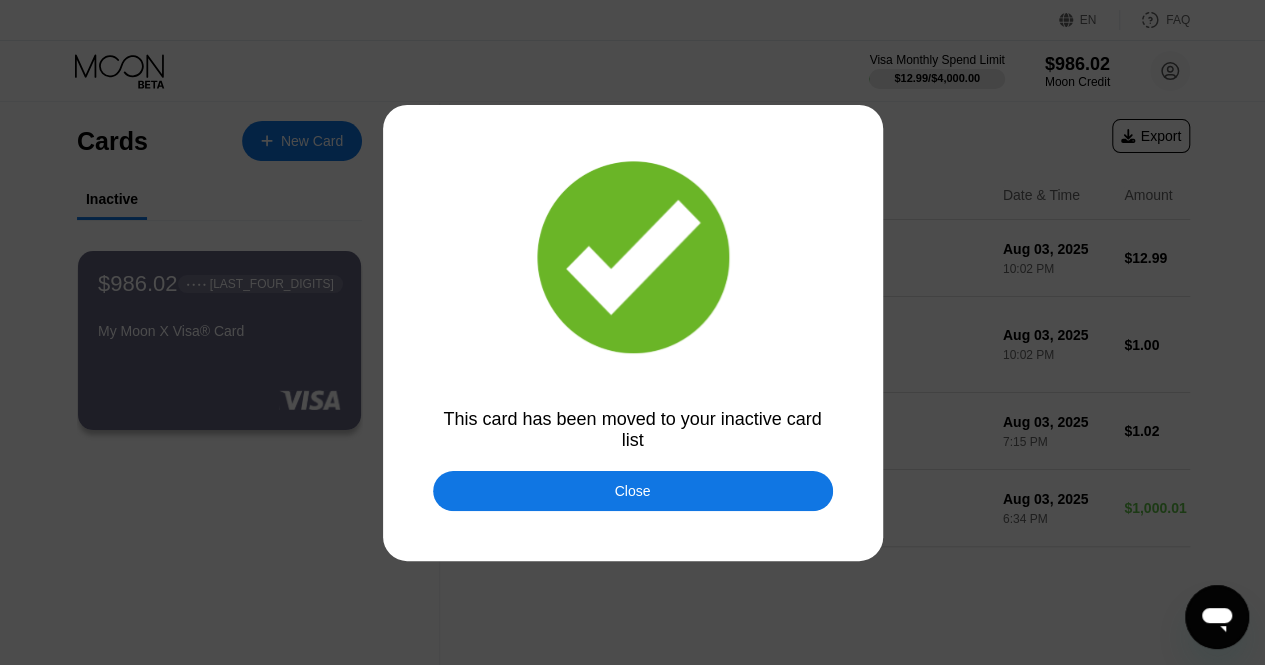 drag, startPoint x: 689, startPoint y: 519, endPoint x: 633, endPoint y: 486, distance: 65 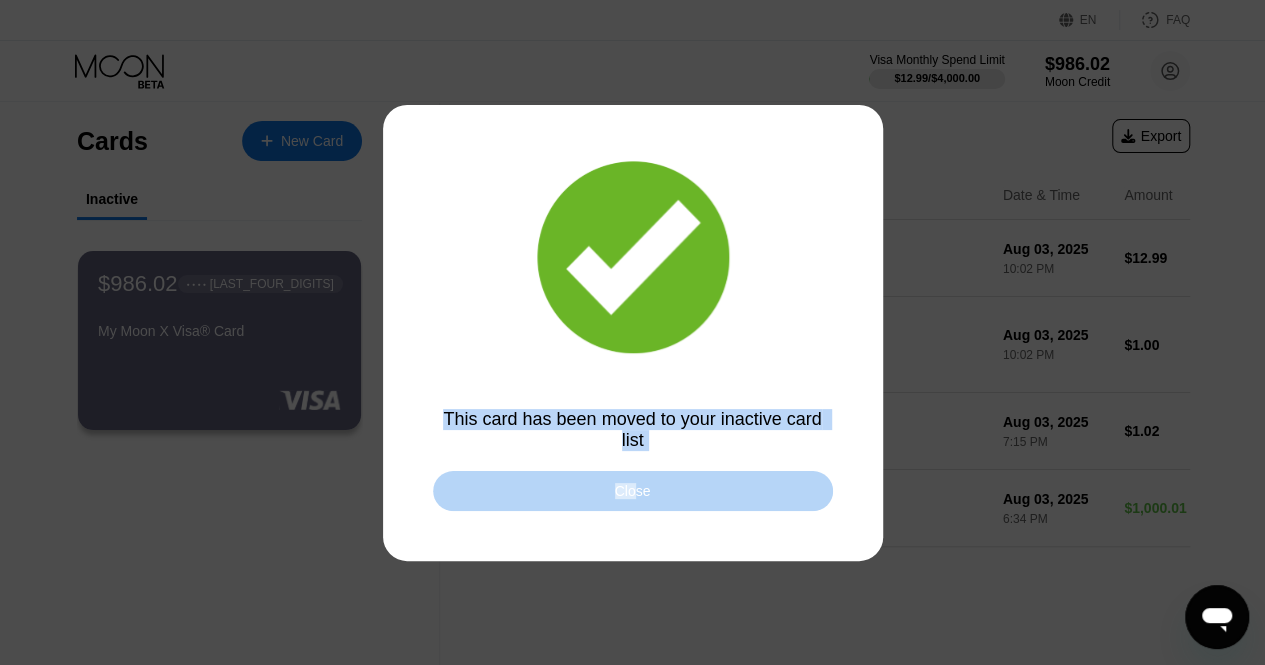 click on "Close" at bounding box center (633, 491) 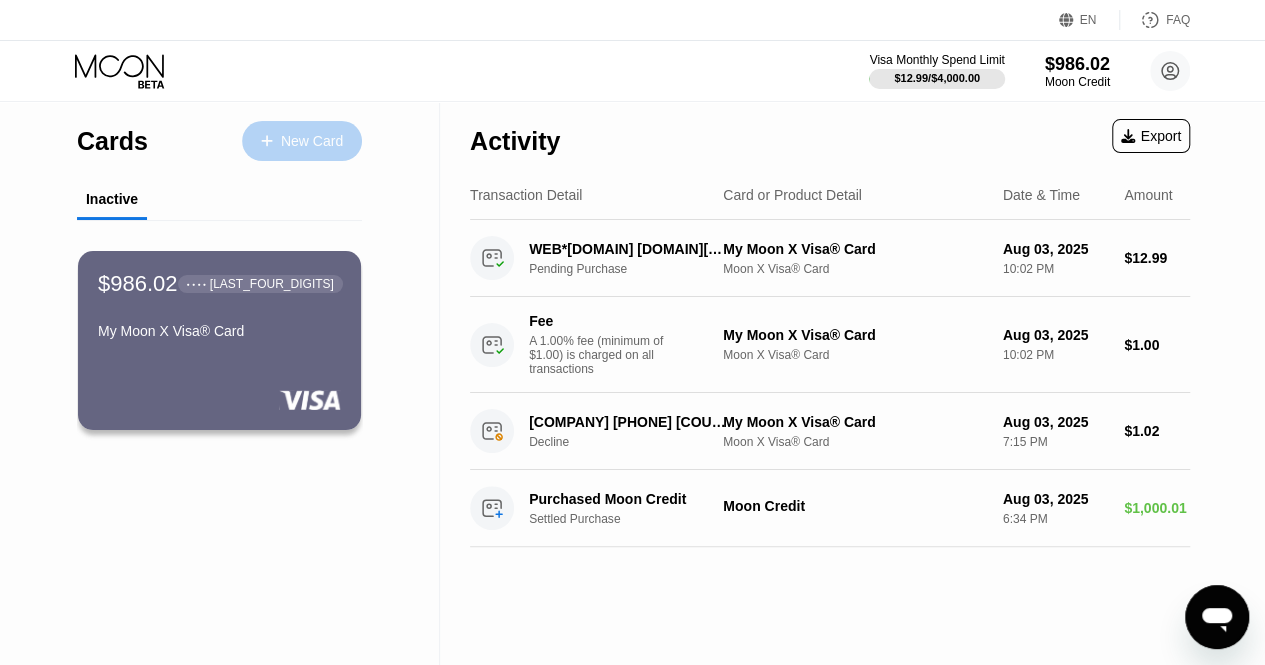 click on "New Card" at bounding box center [302, 141] 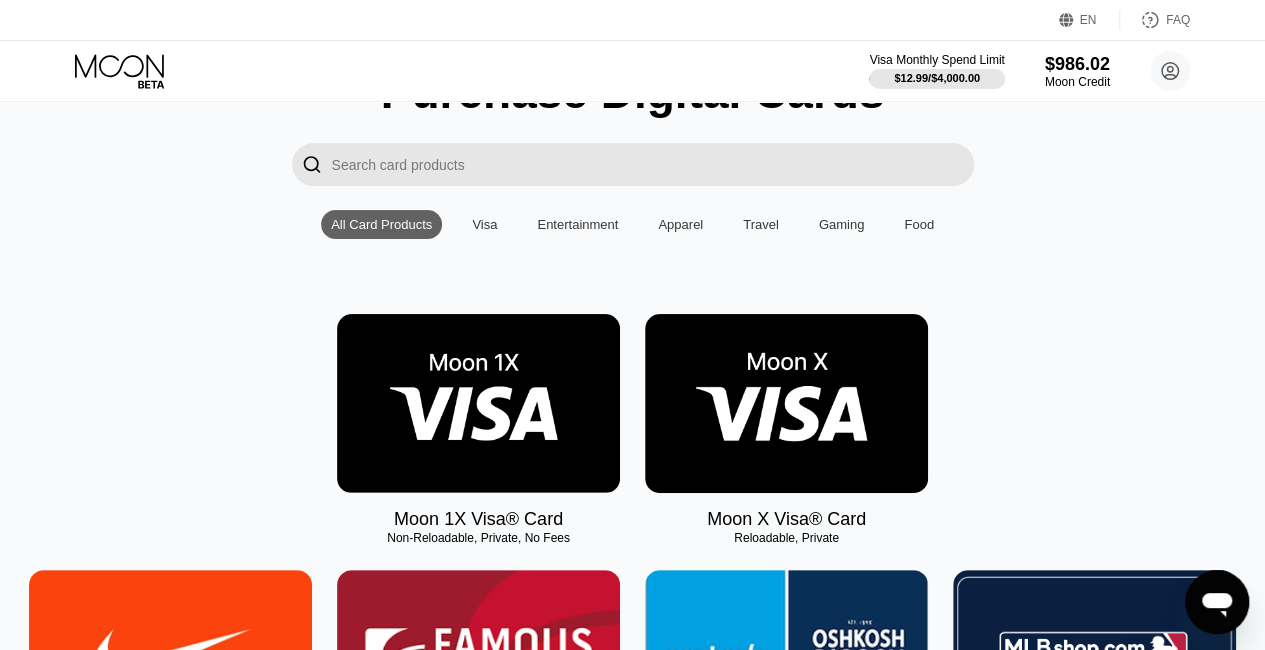 scroll, scrollTop: 302, scrollLeft: 0, axis: vertical 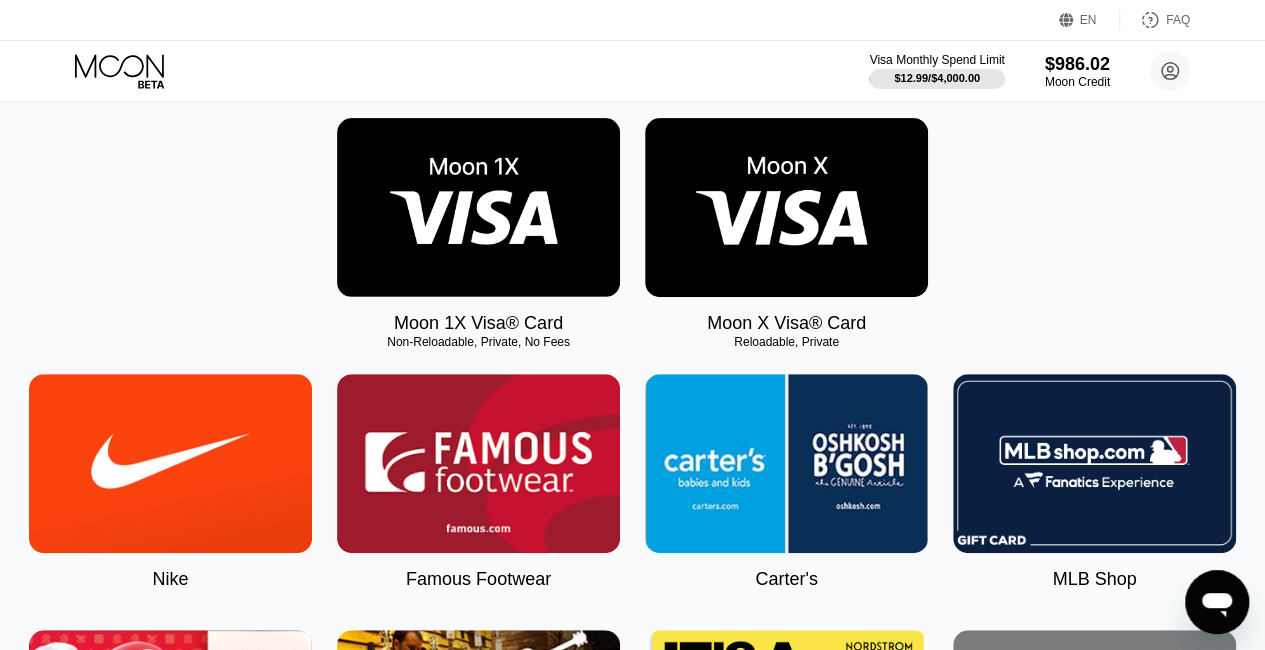 click at bounding box center [786, 207] 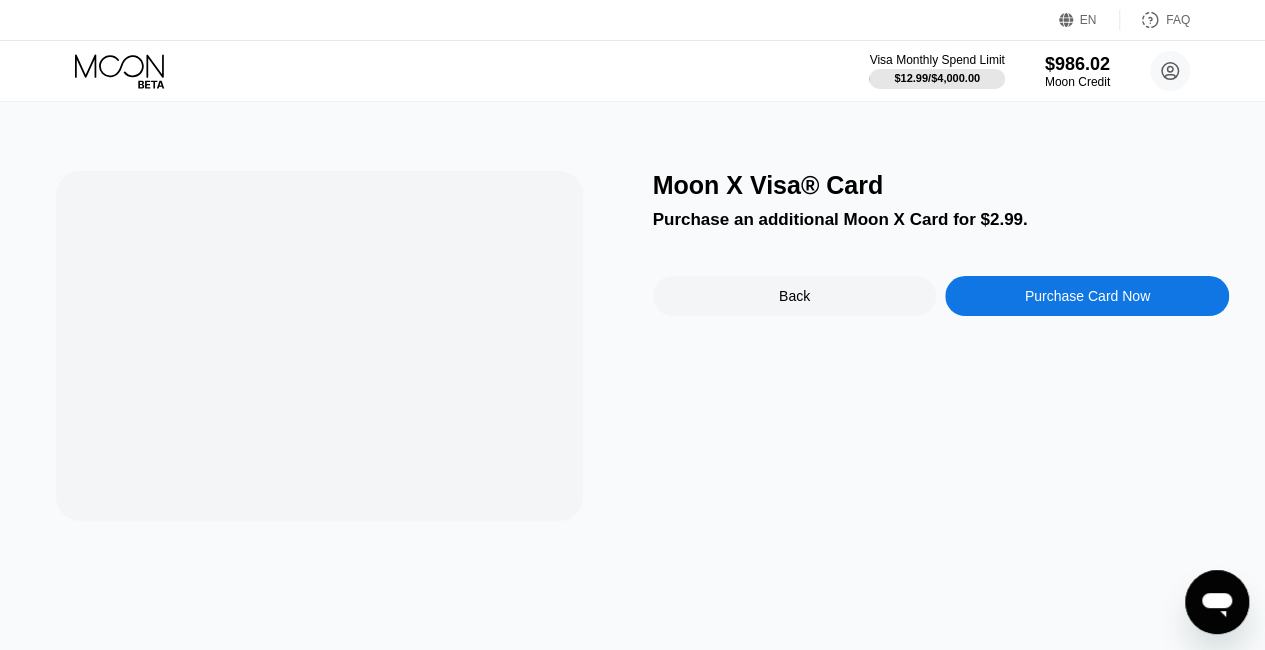 scroll, scrollTop: 0, scrollLeft: 0, axis: both 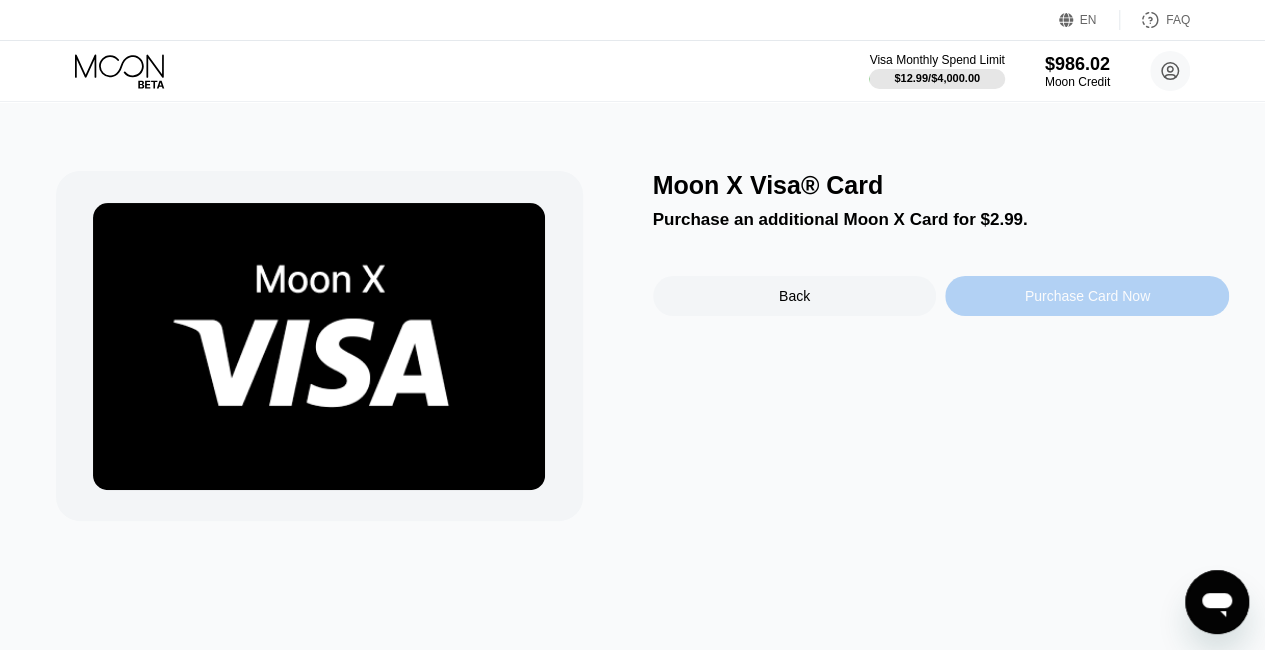 click on "Purchase Card Now" at bounding box center (1087, 296) 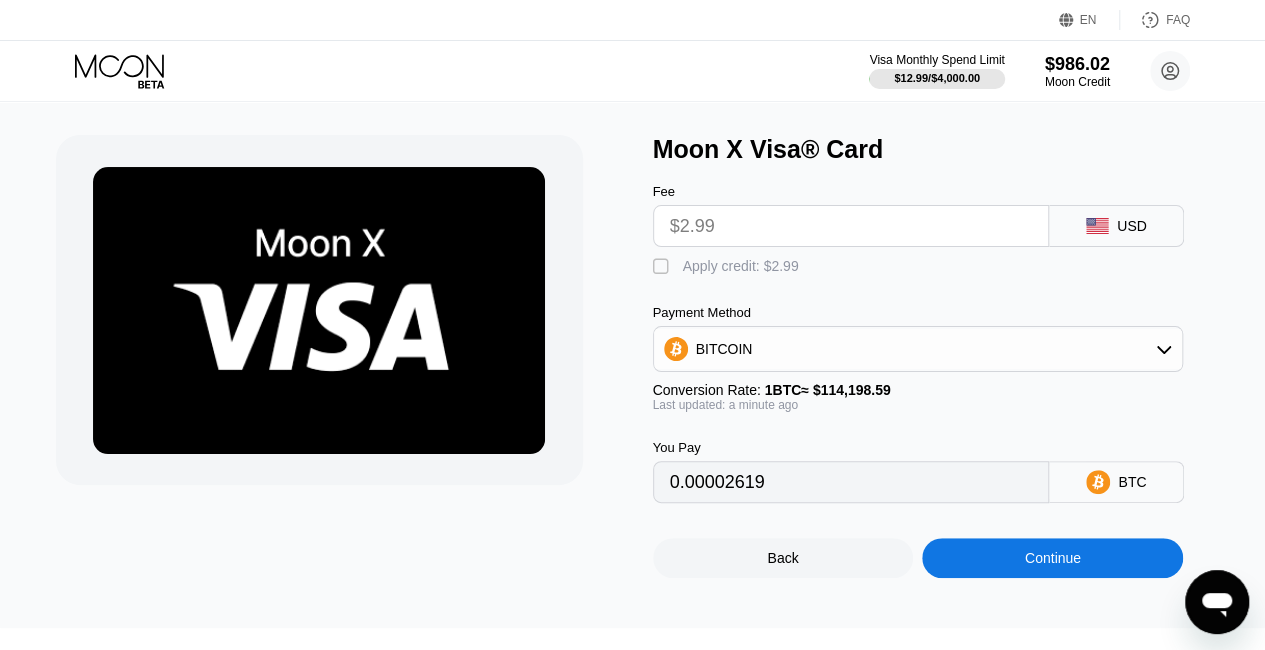 scroll, scrollTop: 27, scrollLeft: 0, axis: vertical 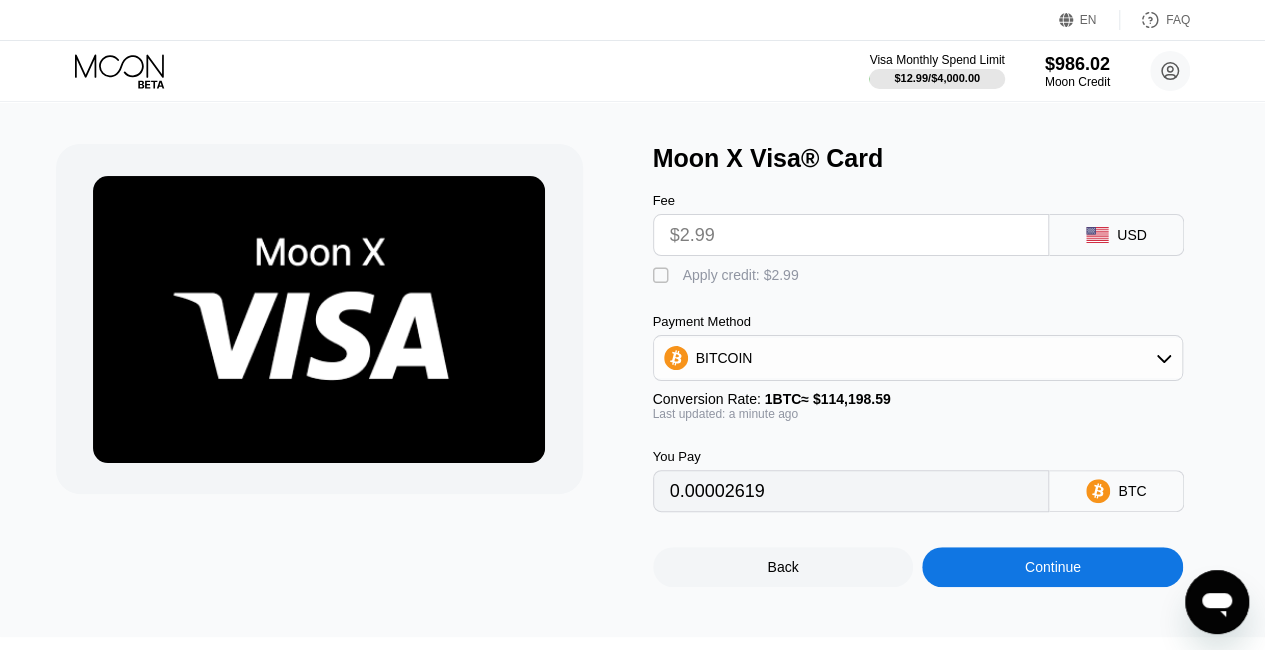 click on "BITCOIN" at bounding box center [918, 358] 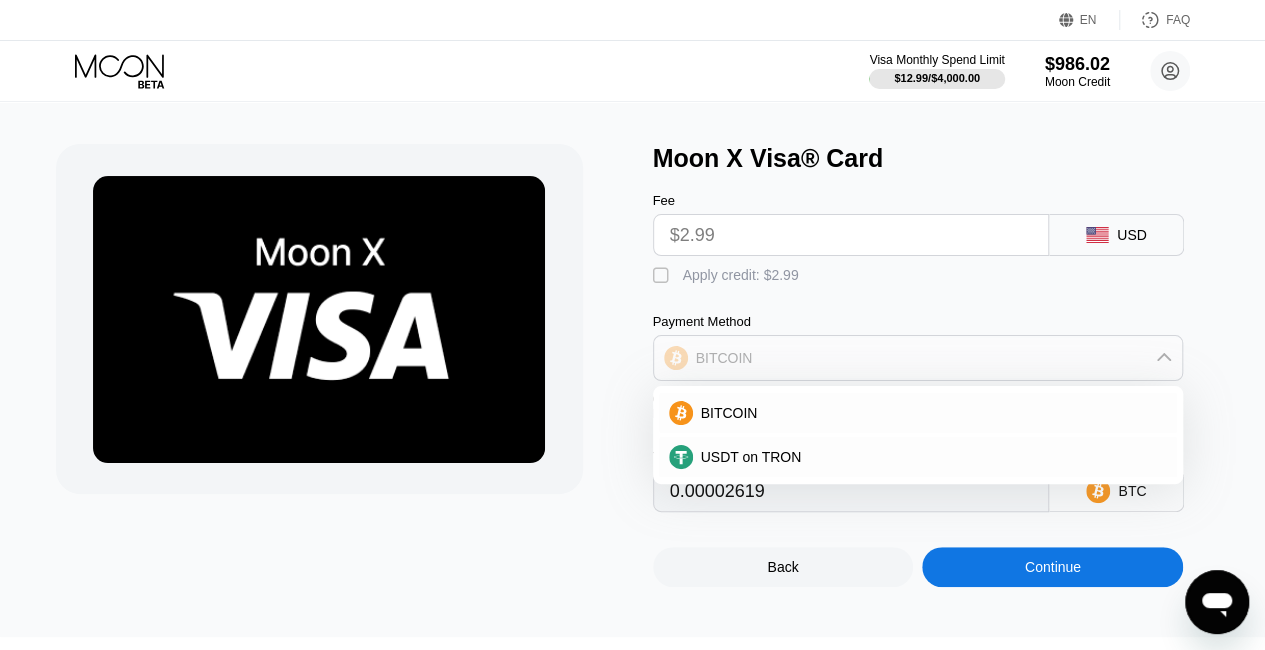 click on "BITCOIN" at bounding box center [918, 358] 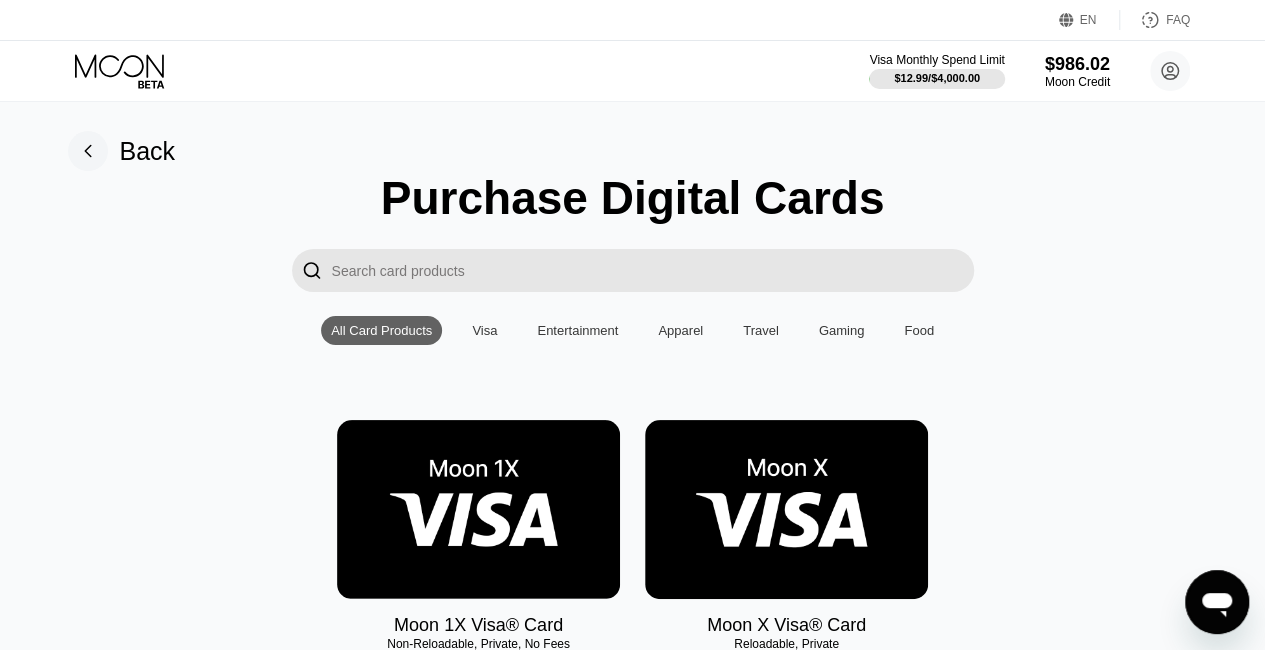 scroll, scrollTop: 0, scrollLeft: 0, axis: both 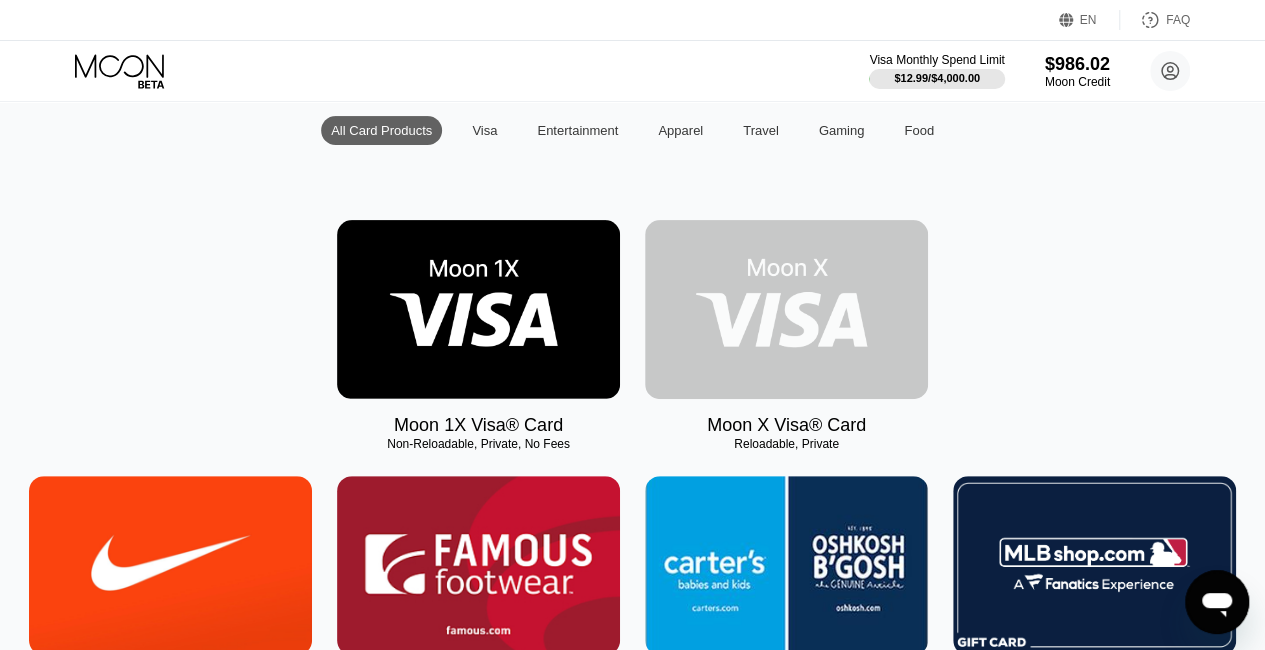 click at bounding box center (786, 309) 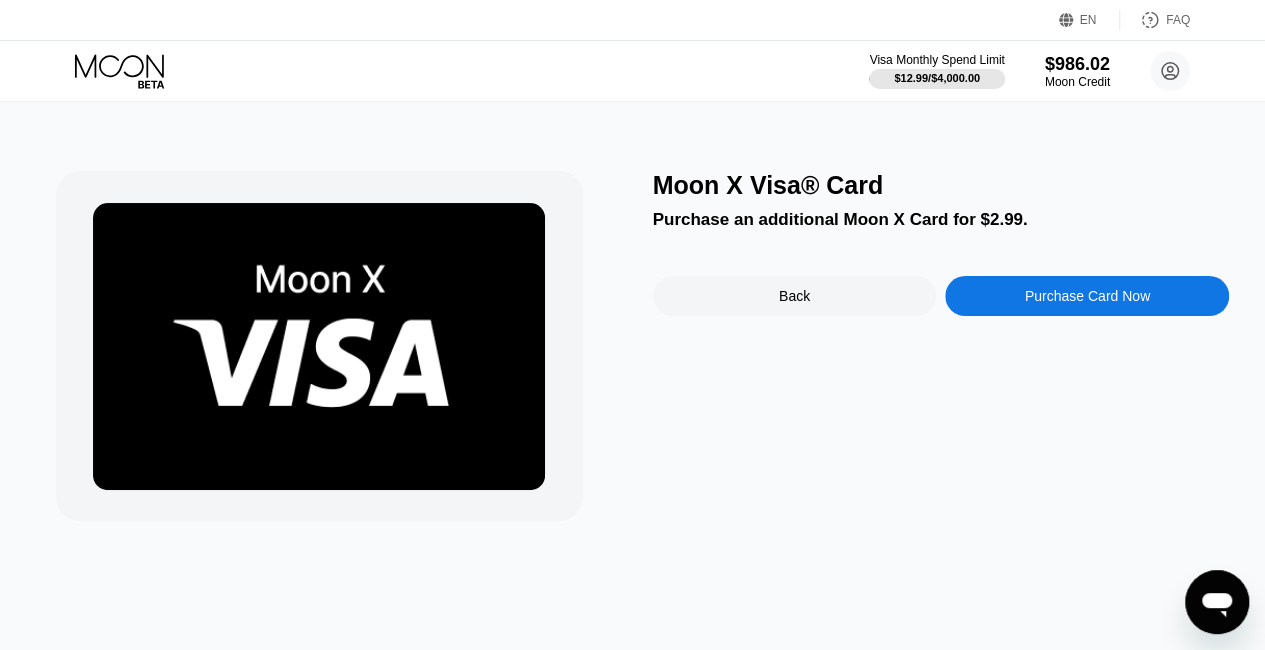 scroll, scrollTop: 0, scrollLeft: 0, axis: both 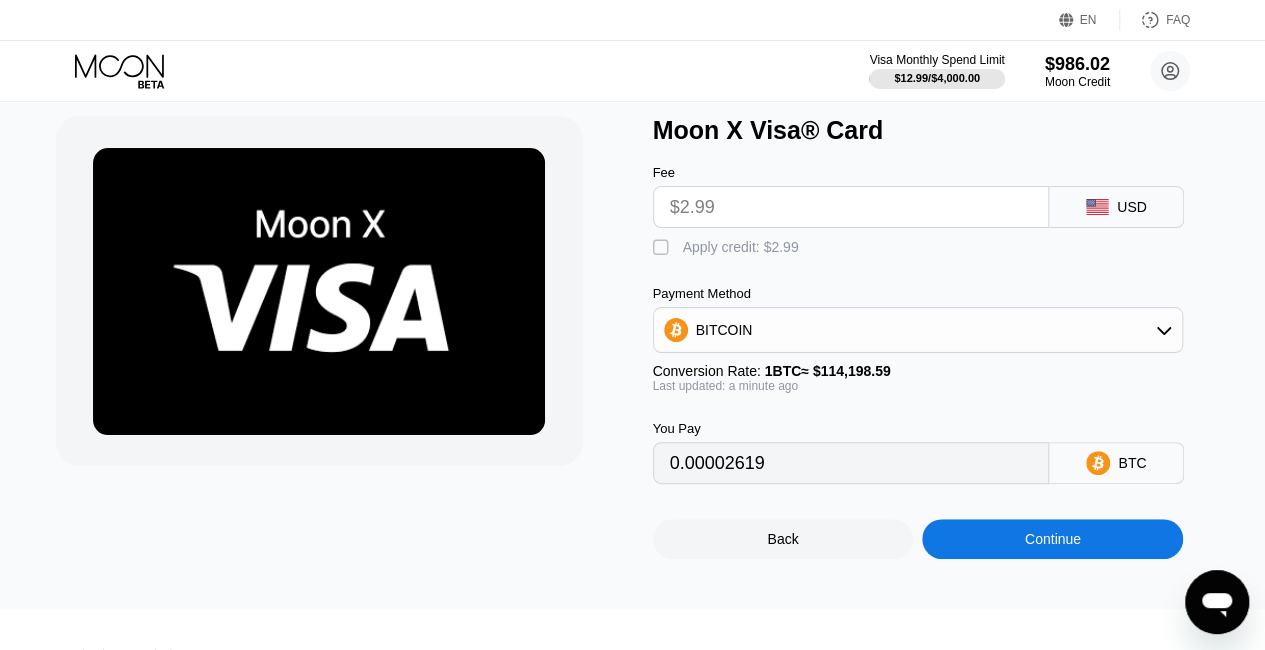 click on "" at bounding box center [663, 248] 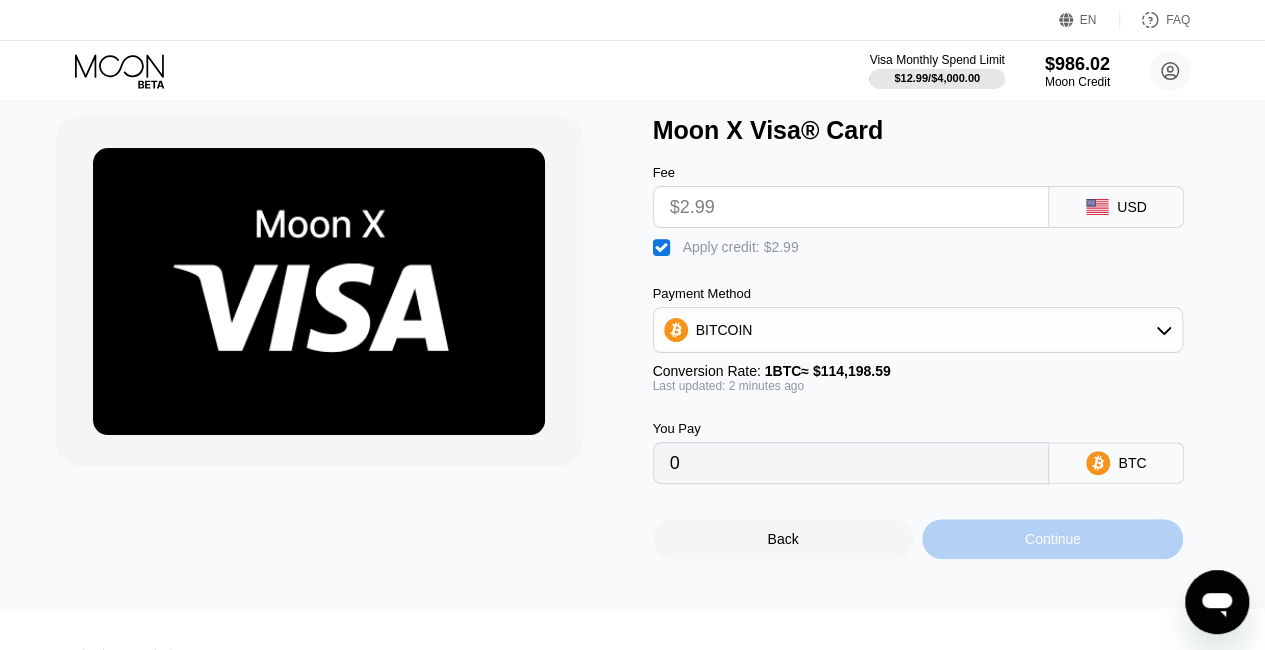 click on "Continue" at bounding box center [1052, 539] 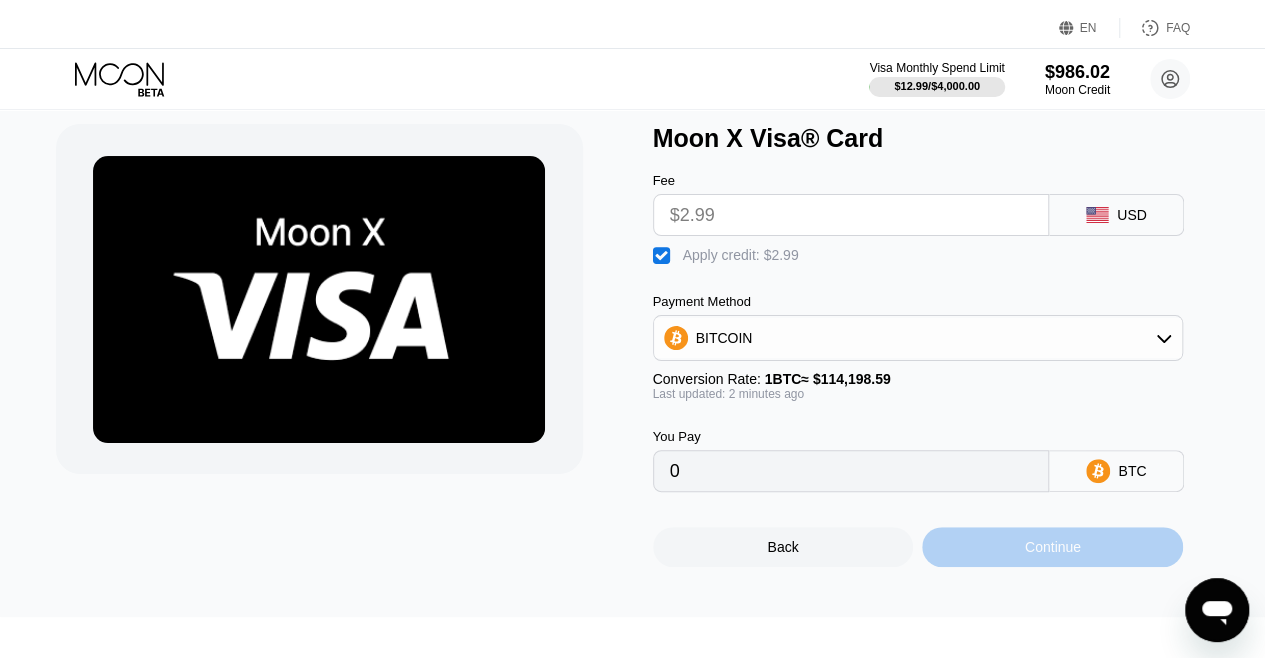 scroll, scrollTop: 0, scrollLeft: 0, axis: both 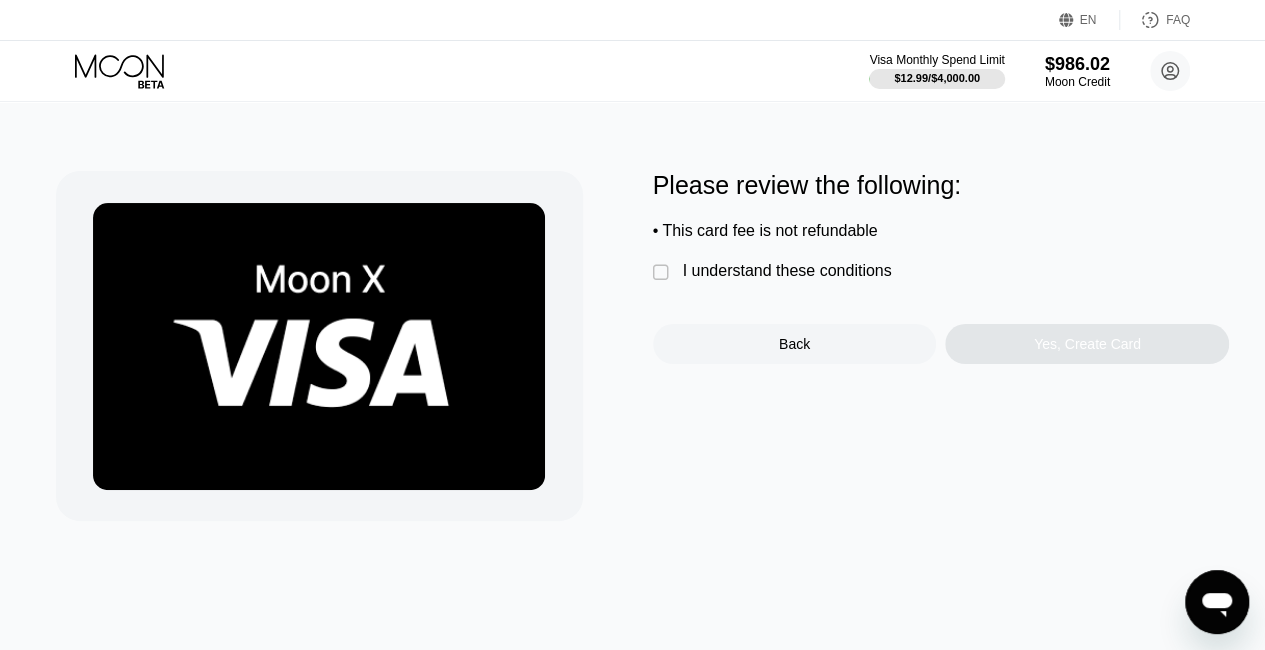 click on "" at bounding box center [663, 273] 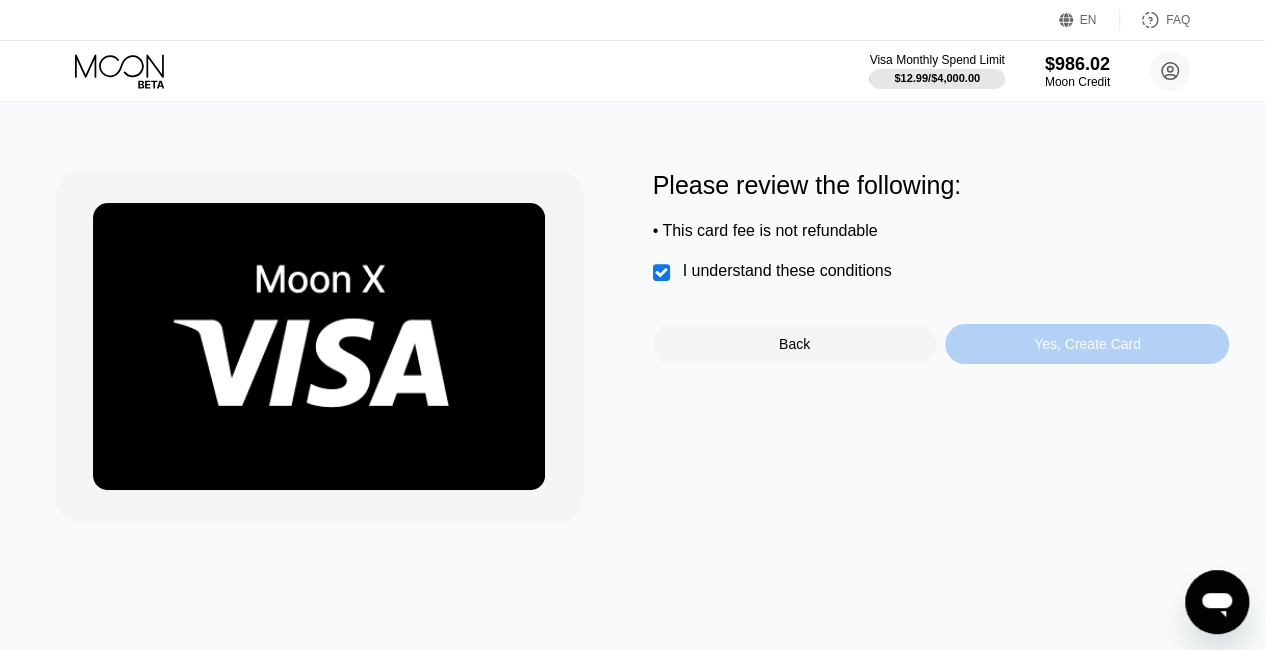 click on "Yes, Create Card" at bounding box center (1087, 344) 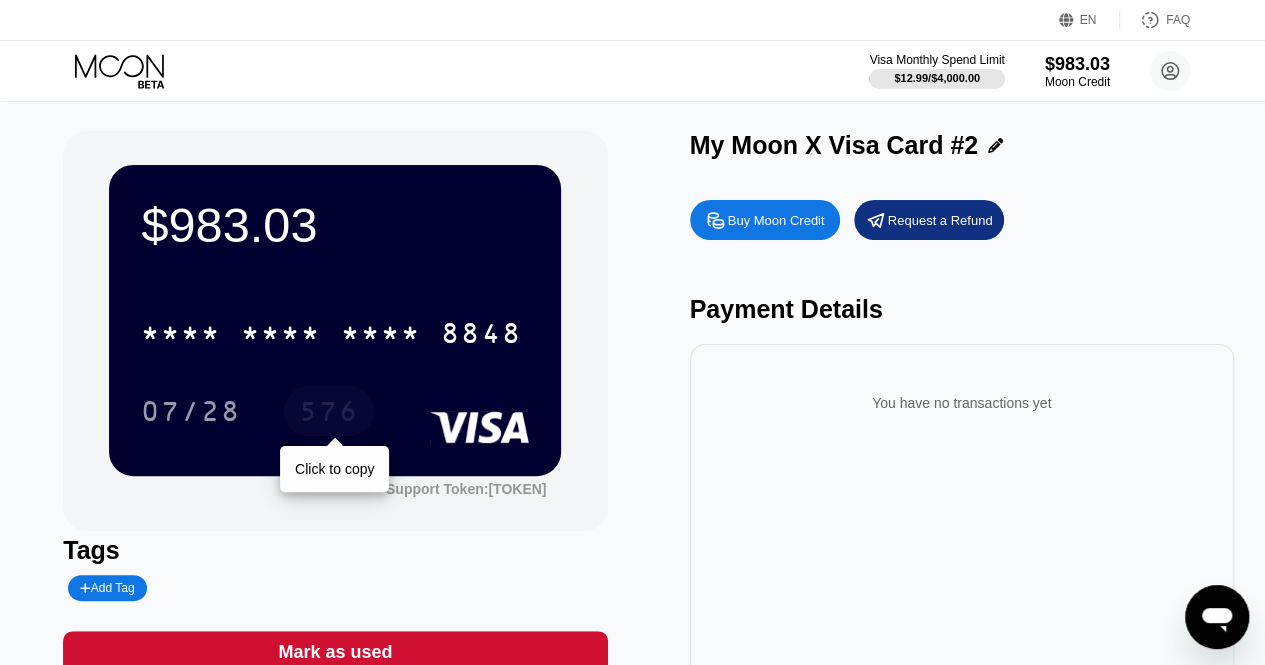 click on "576" at bounding box center [329, 414] 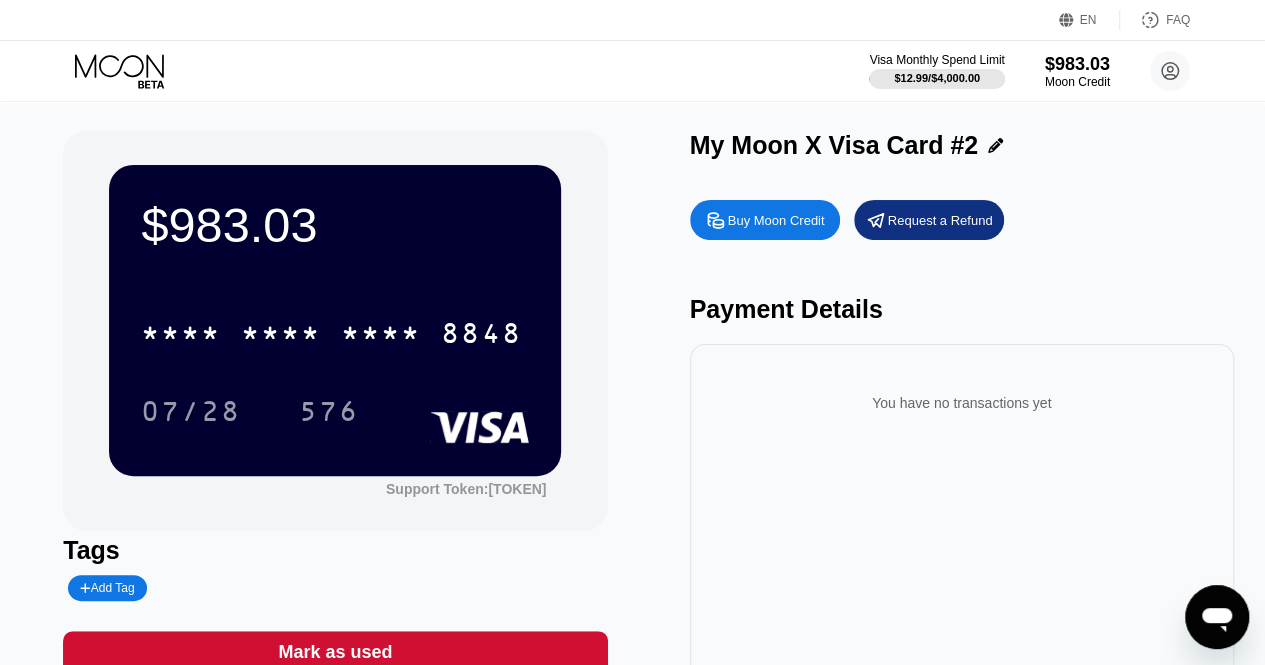 click on "$983.03 * * * * * * * * * * * * [LAST_4_DIGITS] 07/28 [LAST_4_DIGITS] Support Token:  [TOKEN] Tags  Add Tag Mark as used My Moon X Visa Card #2 Buy Moon Credit Request a Refund Payment Details You have no transactions yet" at bounding box center [632, 422] 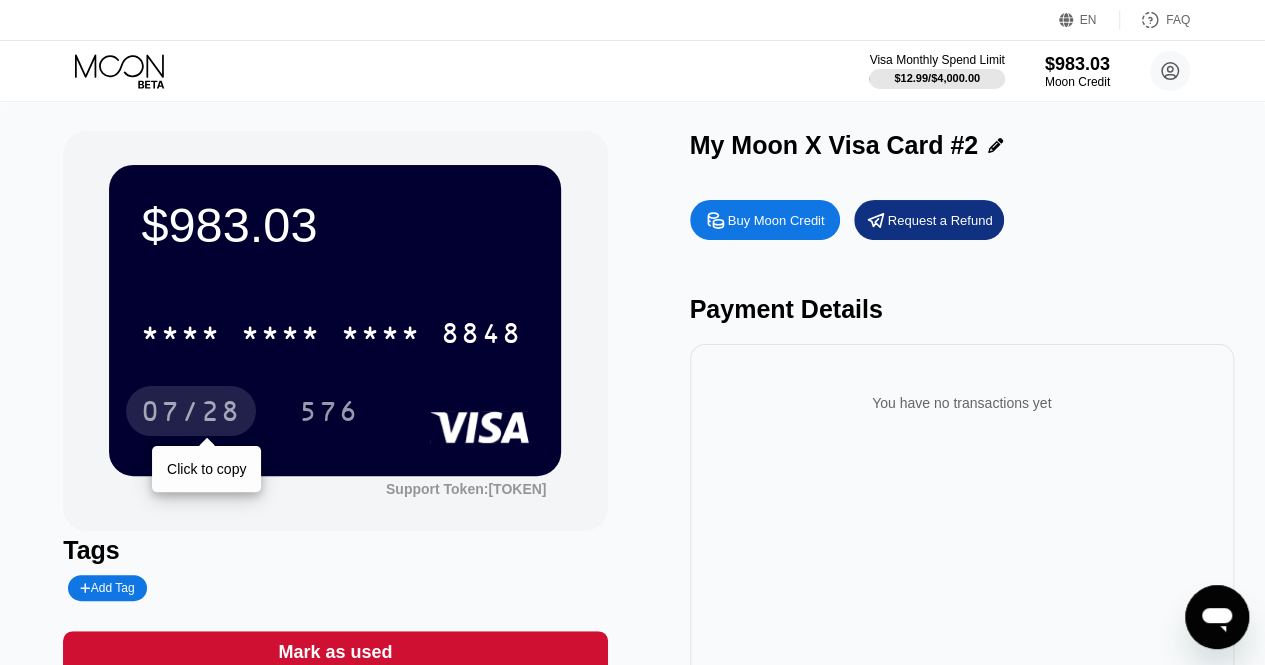 click on "07/28" at bounding box center [191, 414] 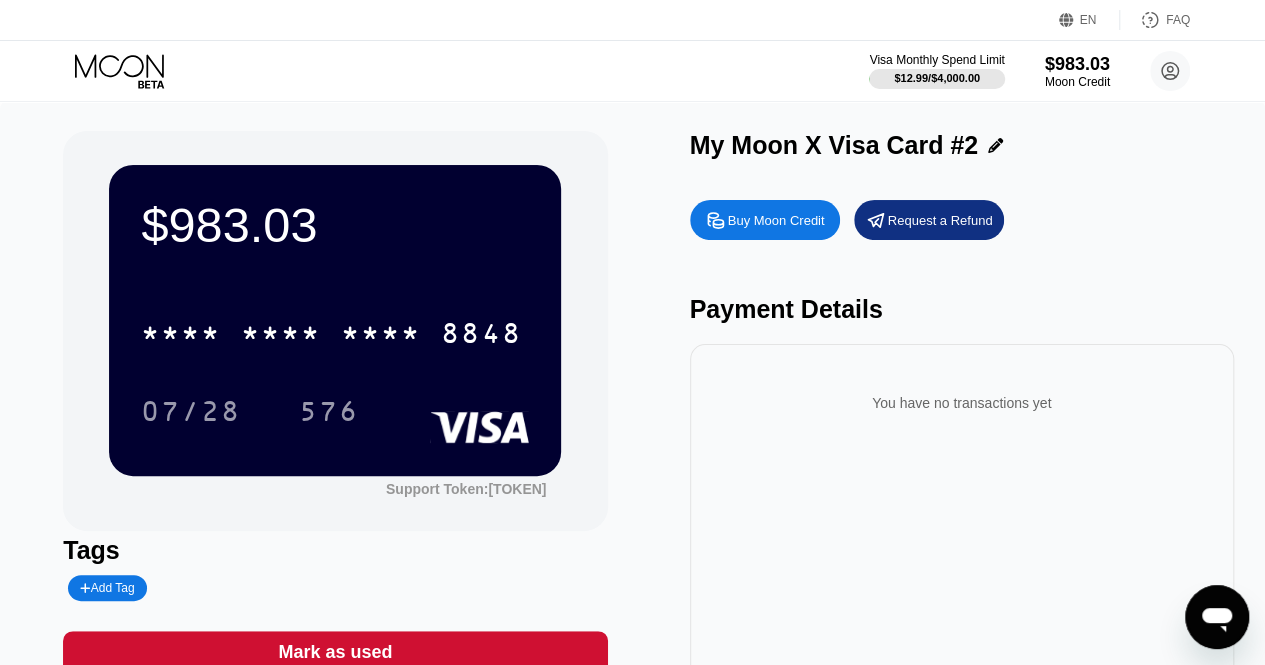 click on "$983.03 * * * * * * * * * * * * [LAST_4_DIGITS] 07/28 [LAST_4_DIGITS] Support Token:  [TOKEN] Tags  Add Tag Mark as used My Moon X Visa Card #2 Buy Moon Credit Request a Refund Payment Details You have no transactions yet" at bounding box center (632, 422) 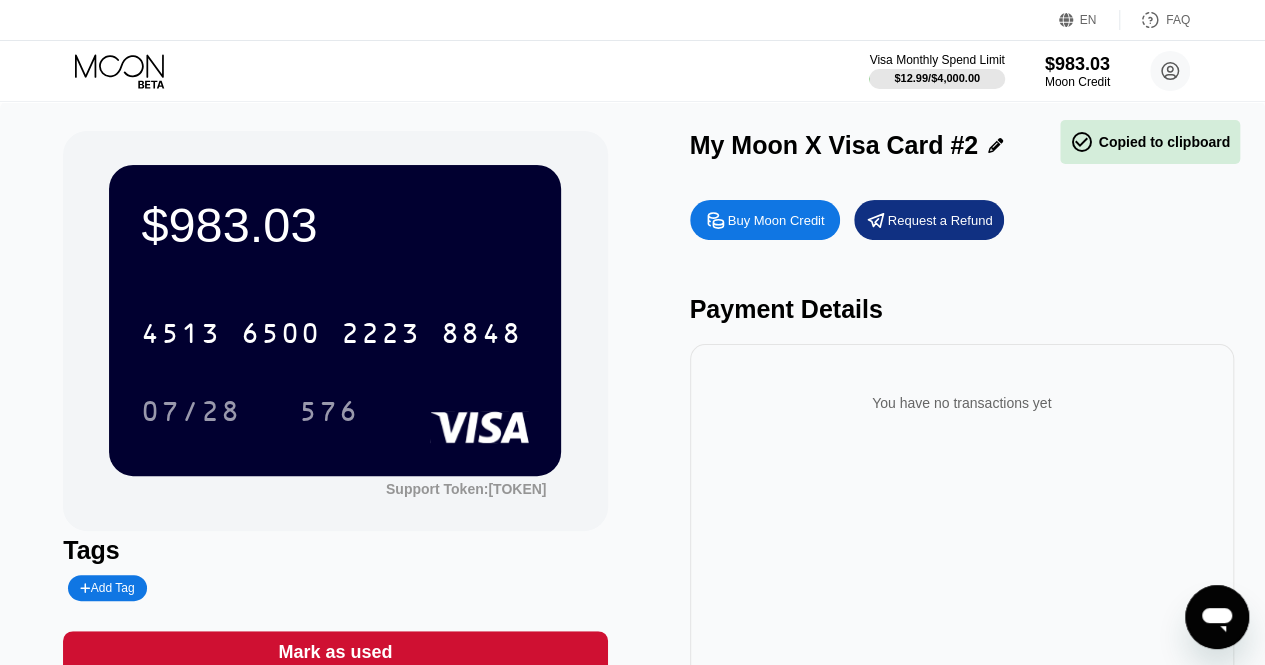 click on "[CREDIT_CARD] 07/28 [LAST_4_DIGITS]" at bounding box center (335, 352) 